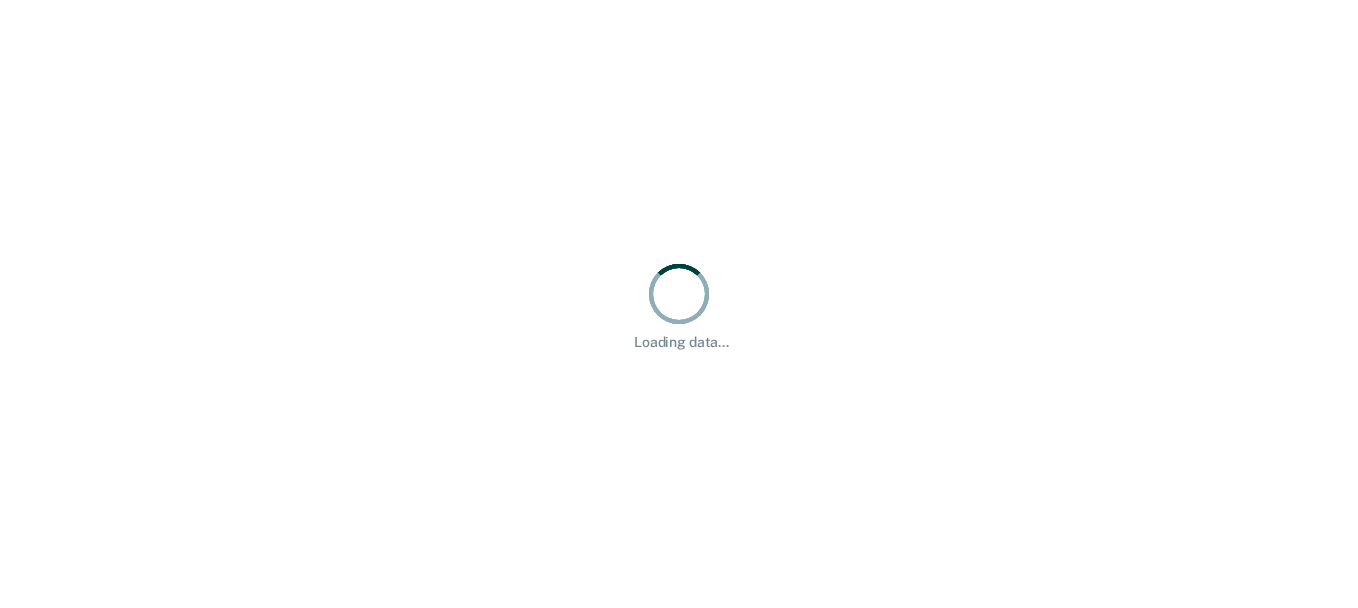 scroll, scrollTop: 0, scrollLeft: 0, axis: both 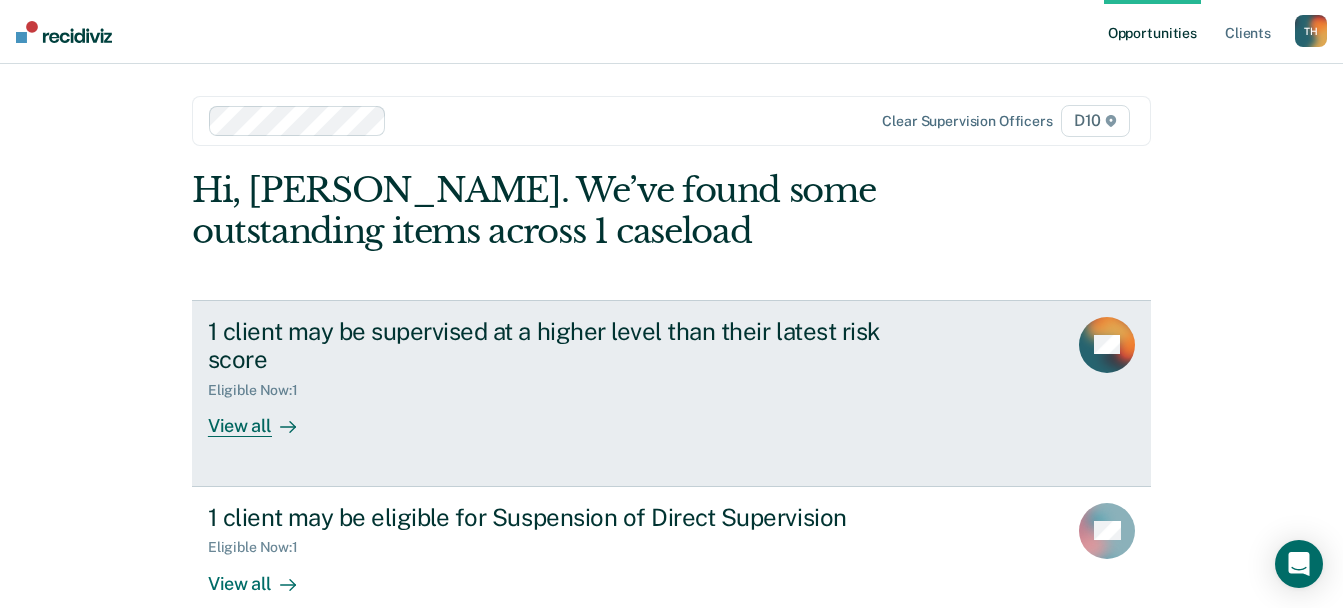 click on "View all" at bounding box center [264, 418] 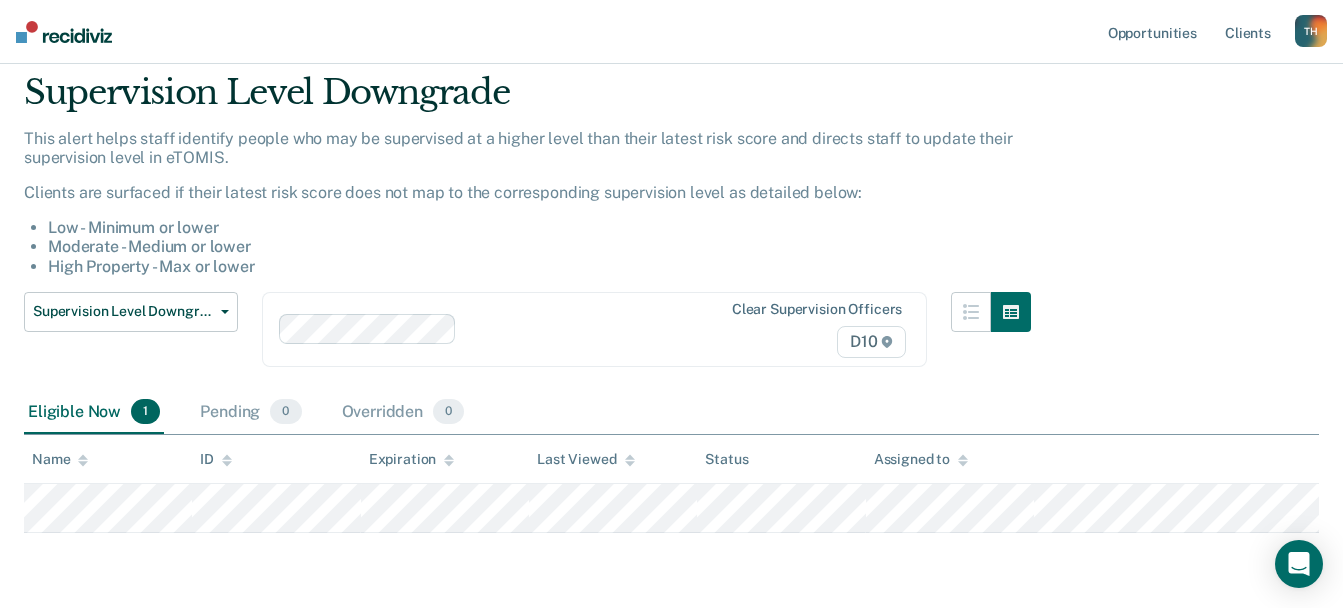 scroll, scrollTop: 0, scrollLeft: 0, axis: both 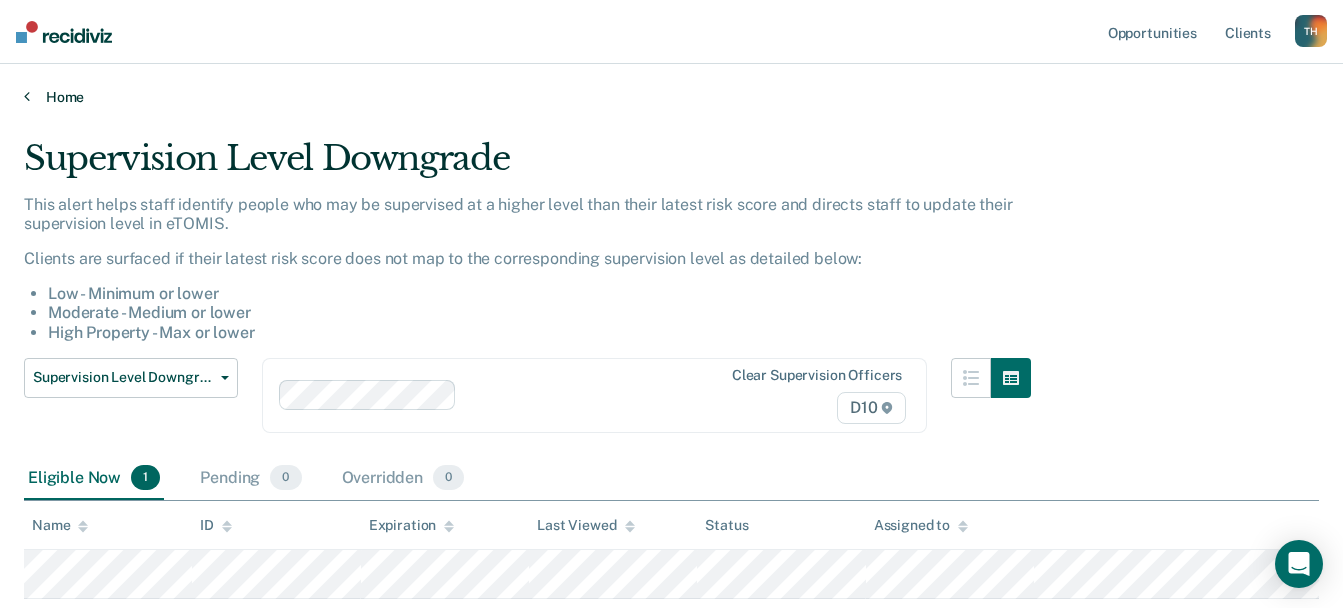 click on "Home" at bounding box center (671, 97) 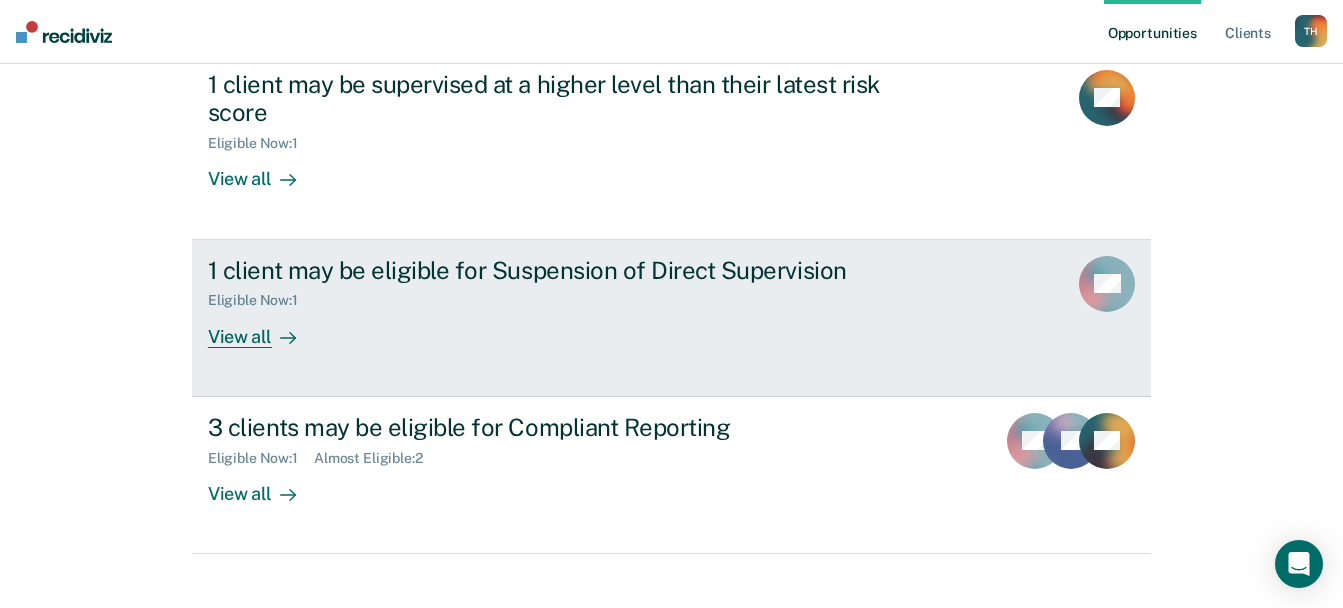 scroll, scrollTop: 273, scrollLeft: 0, axis: vertical 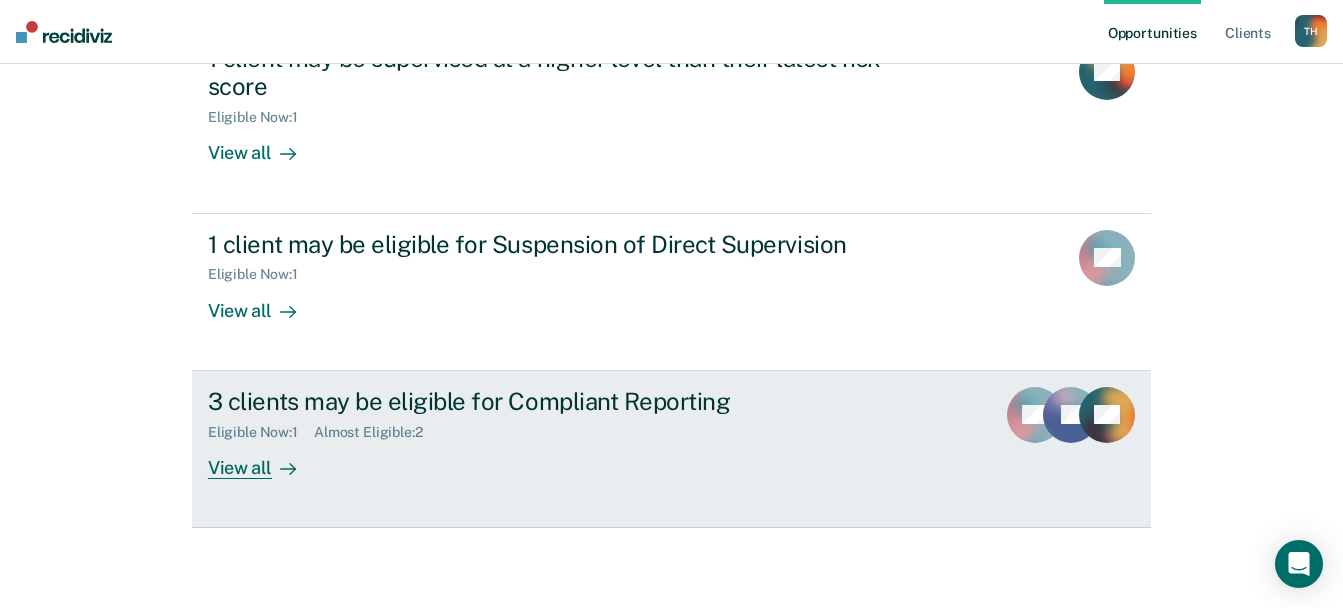 click on "View all" at bounding box center (264, 459) 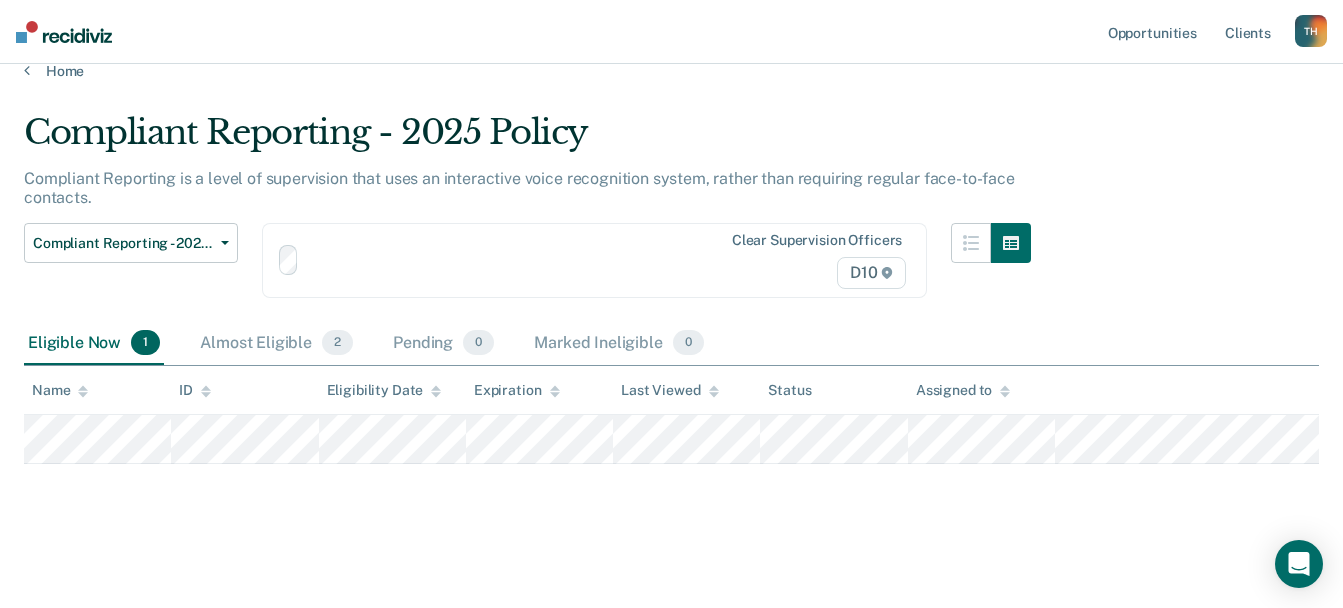 scroll, scrollTop: 0, scrollLeft: 0, axis: both 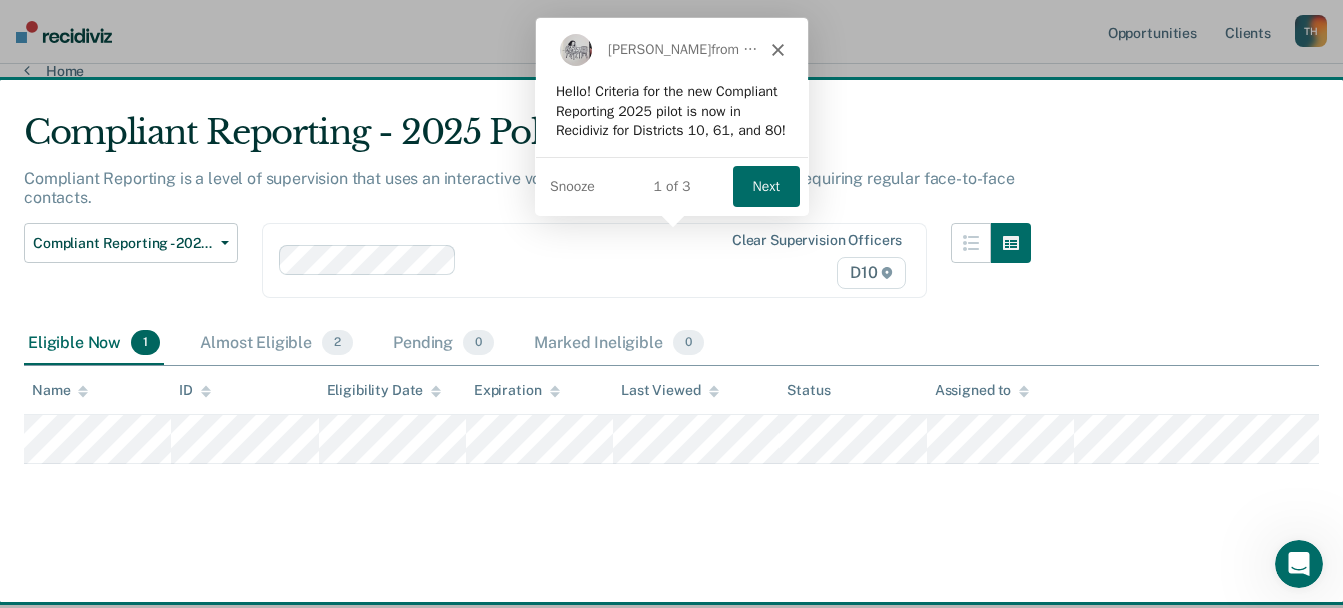 click on "Next" at bounding box center (764, 185) 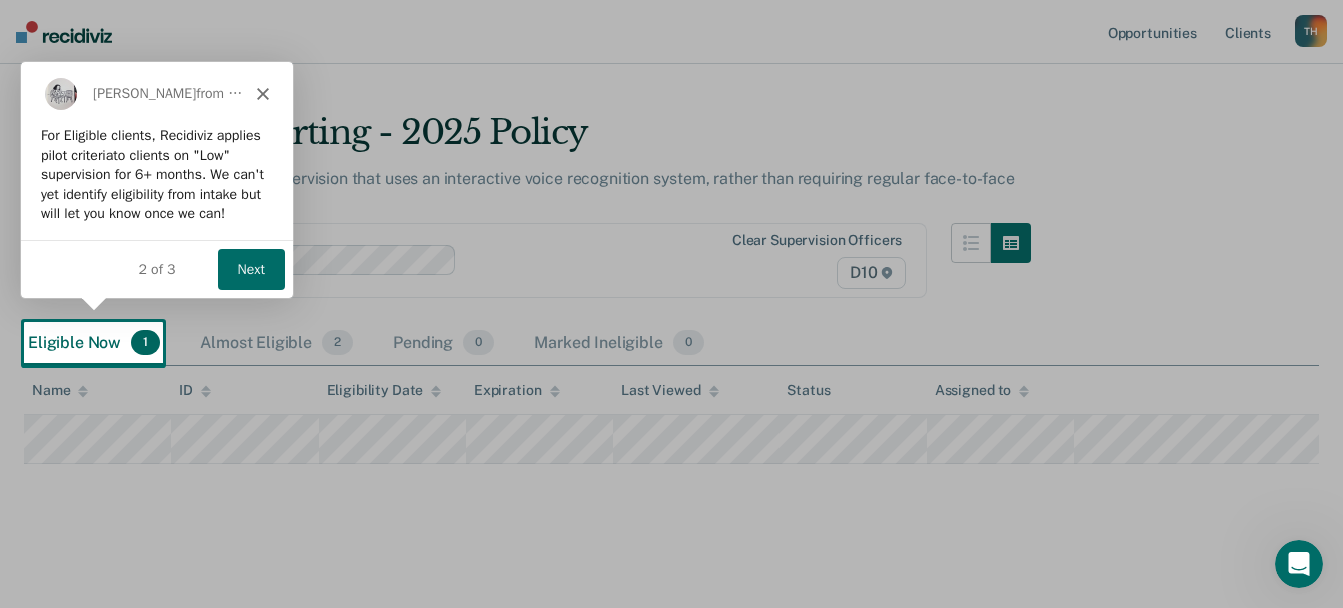 scroll, scrollTop: 0, scrollLeft: 0, axis: both 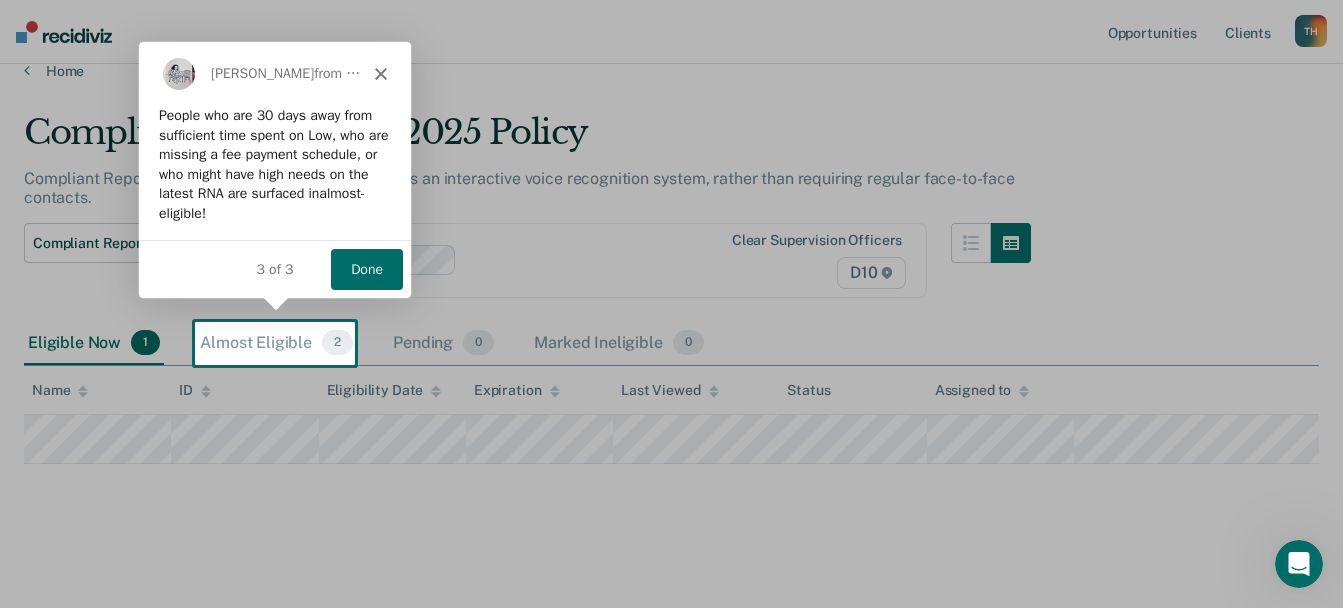 click on "Done" at bounding box center (365, 268) 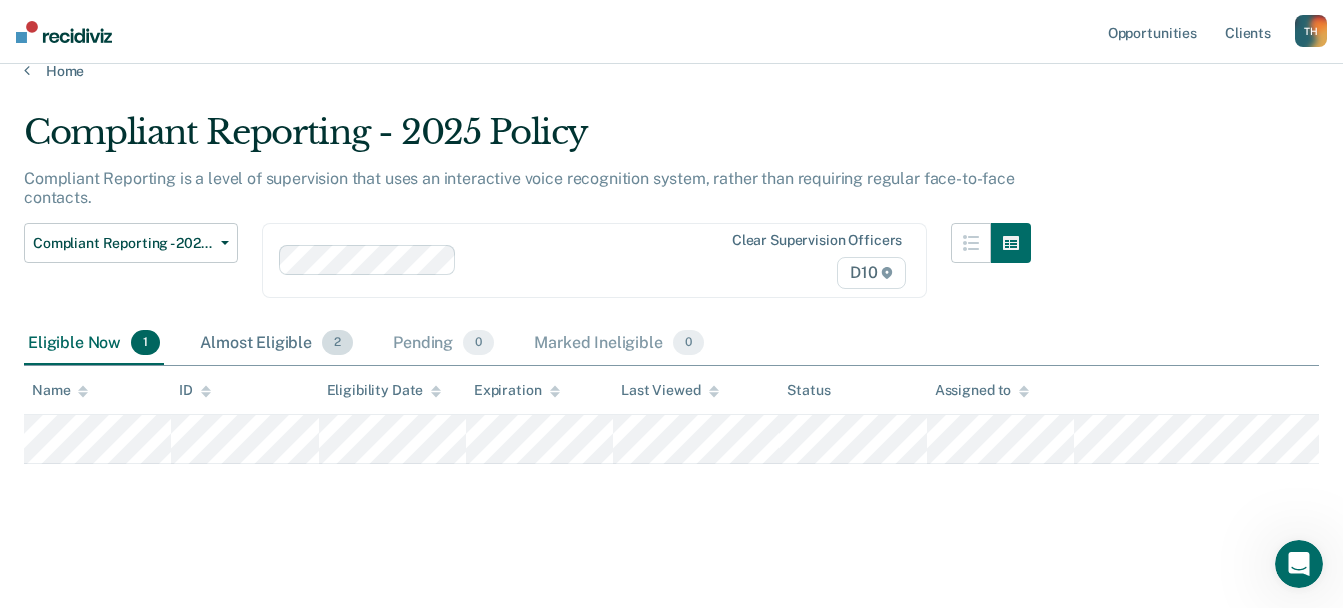 click on "Almost Eligible 2" at bounding box center [276, 344] 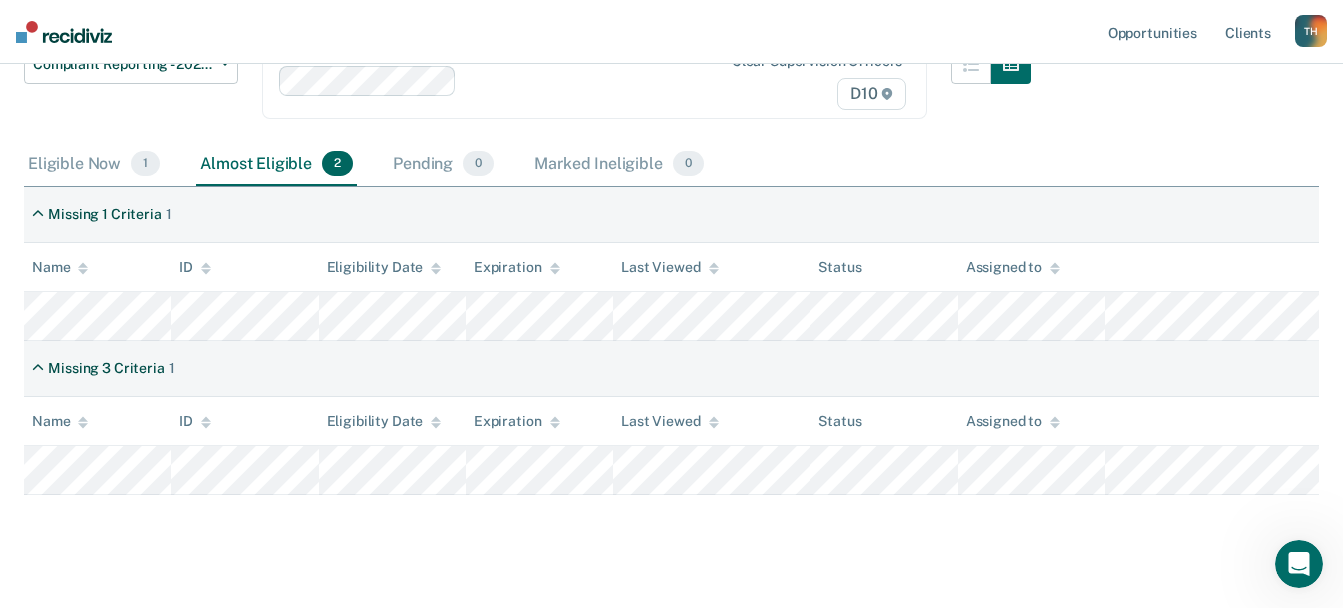scroll, scrollTop: 236, scrollLeft: 0, axis: vertical 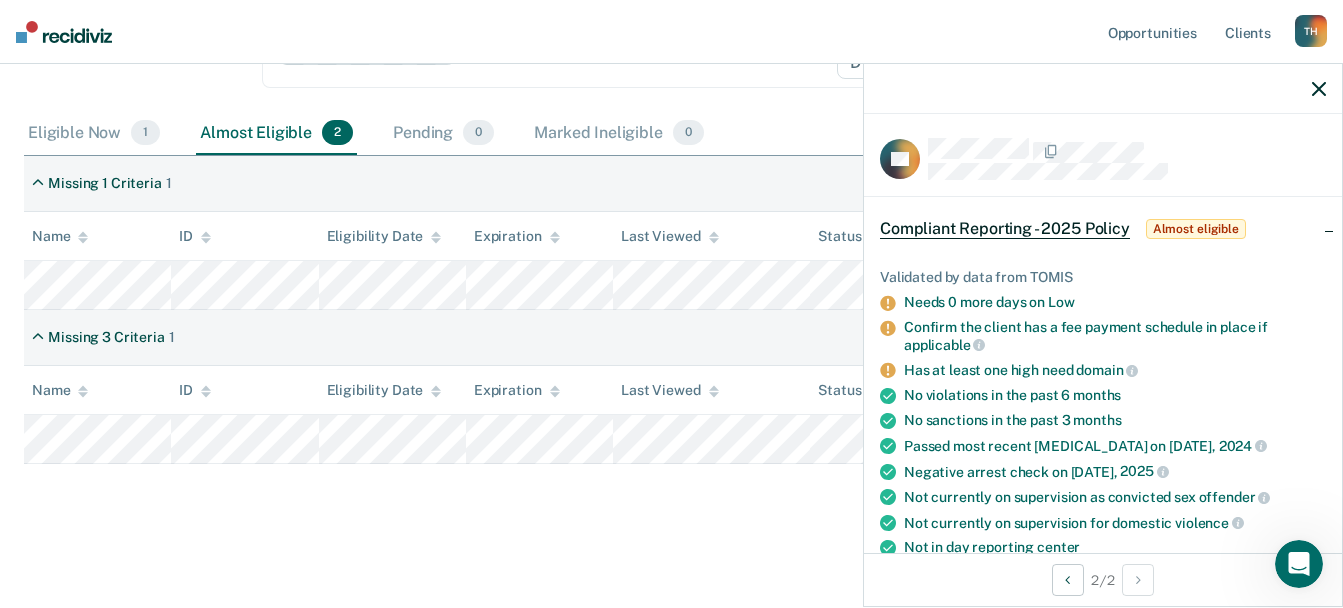 click on "Compliant Reporting - 2025 Policy   Compliant Reporting is a level of supervision that uses an interactive voice recognition system, rather than requiring regular face-to-face contacts.  Compliant Reporting - 2025 Policy Supervision Level Downgrade Suspension of Direct Supervision Compliant Reporting - 2025 Policy Clear   supervision officers D10   Eligible Now 1 Almost Eligible 2 Pending 0 Marked Ineligible 0
To pick up a draggable item, press the space bar.
While dragging, use the arrow keys to move the item.
Press space again to drop the item in its new position, or press escape to cancel.
Missing 1 Criteria 1 Name ID Eligibility Date Expiration Last Viewed Status Assigned to Missing 3 Criteria 1 Name ID Eligibility Date Expiration Last Viewed Status Assigned to" at bounding box center (671, 236) 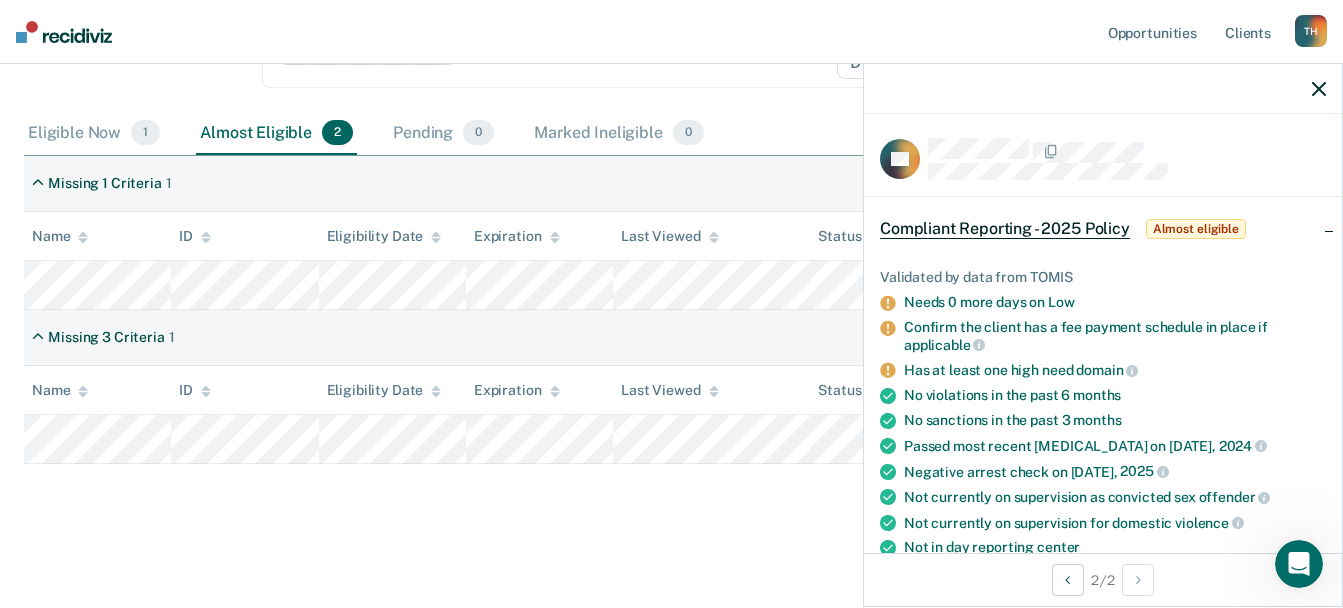 click 